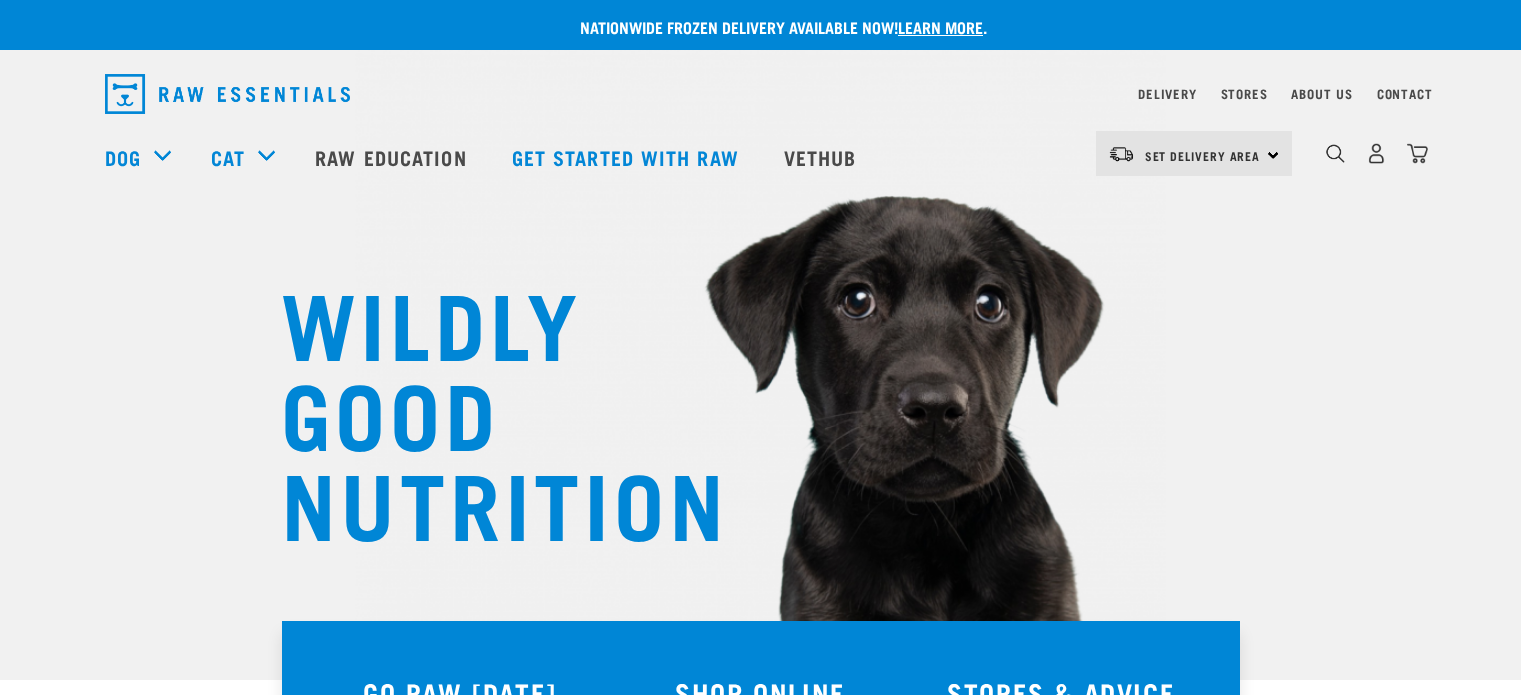 scroll, scrollTop: 0, scrollLeft: 0, axis: both 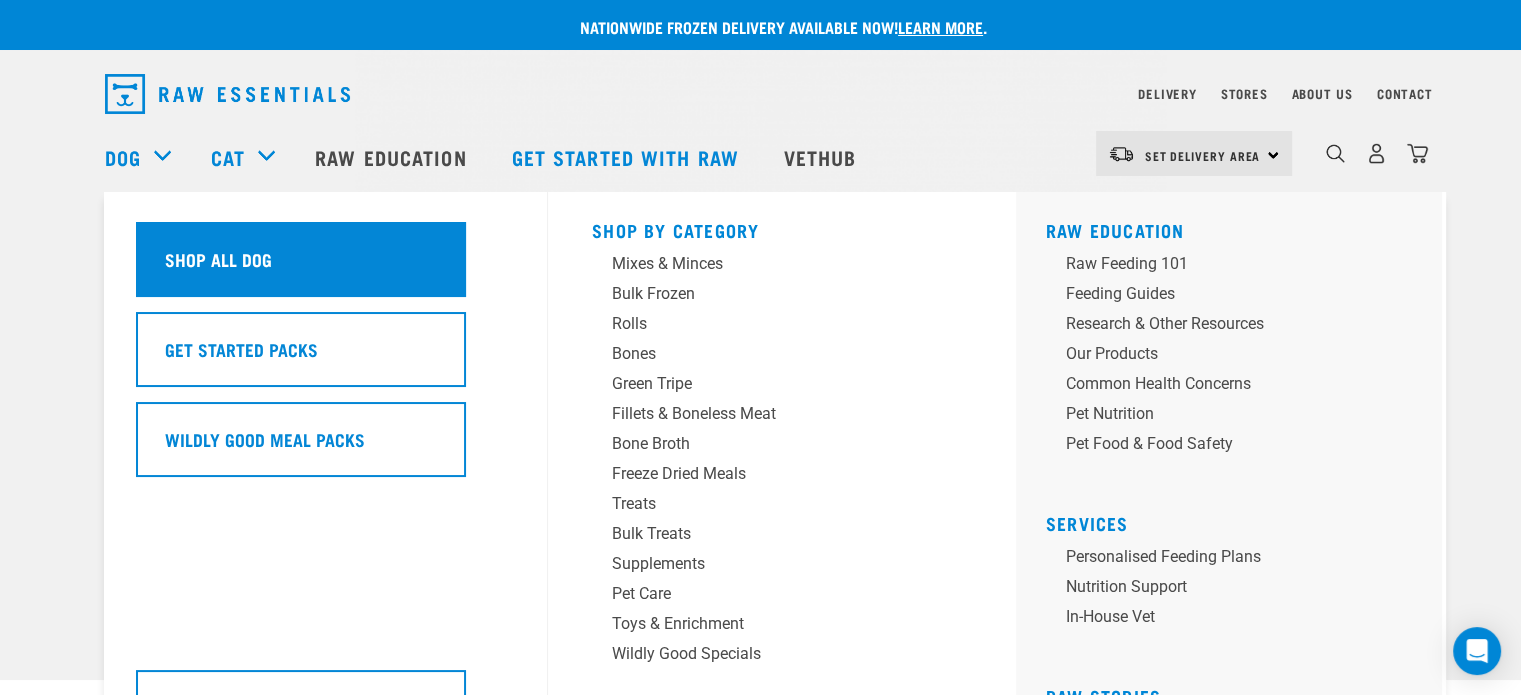 click on "Shop all dog" at bounding box center (218, 259) 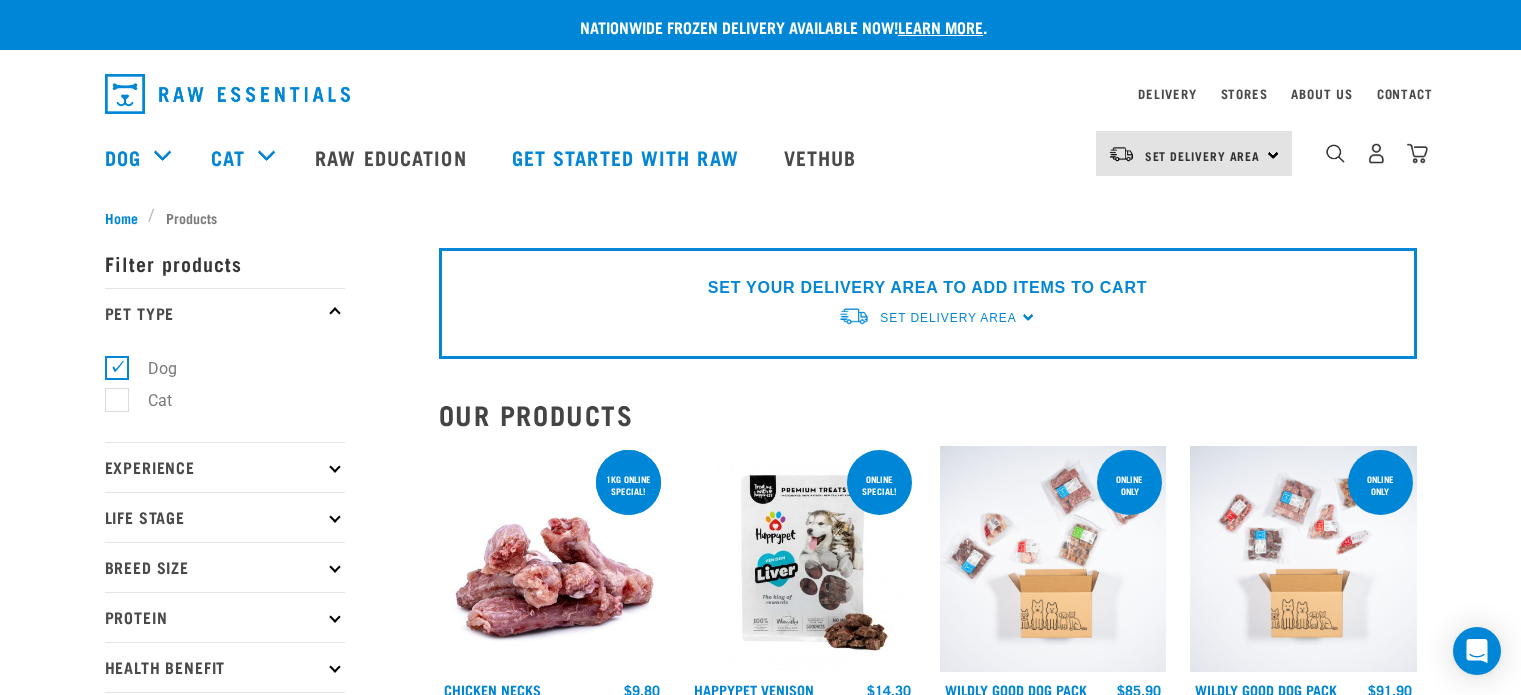 scroll, scrollTop: 0, scrollLeft: 0, axis: both 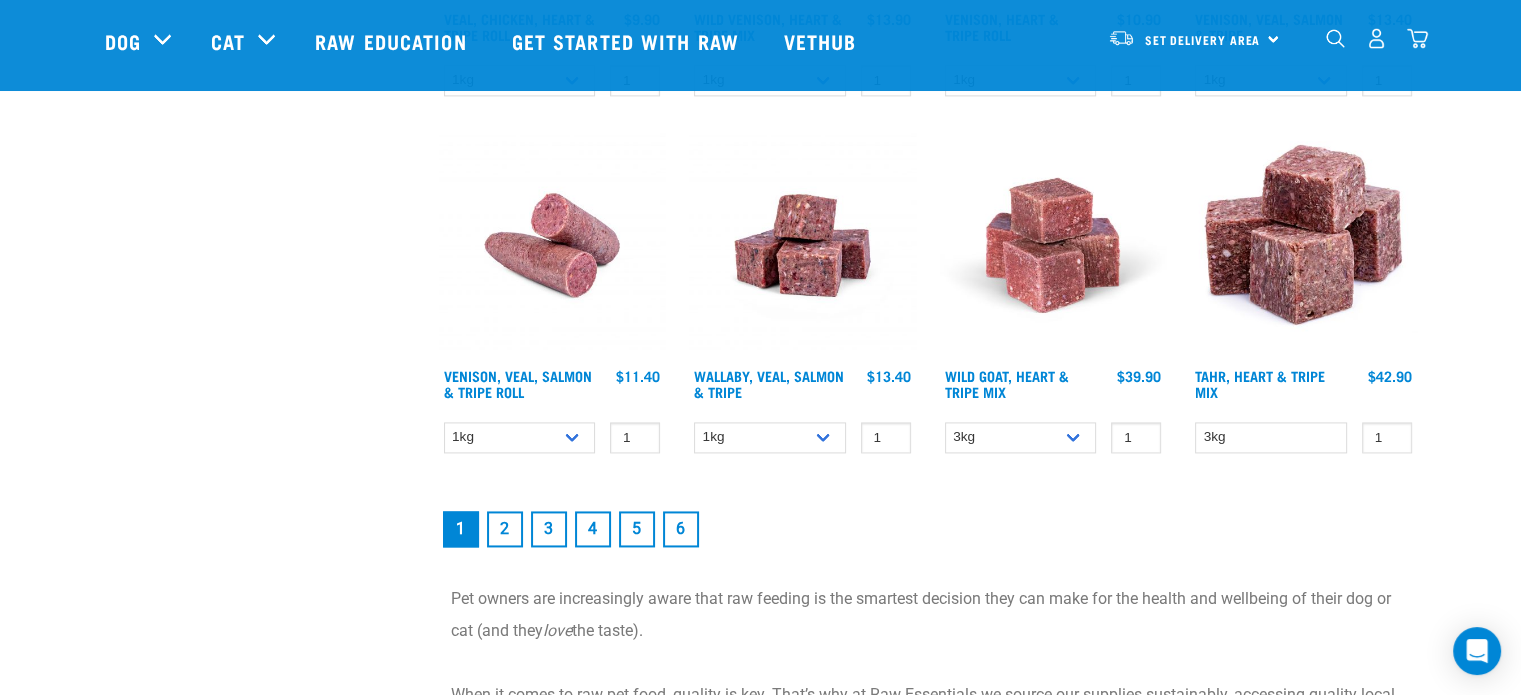click on "6" at bounding box center [681, 529] 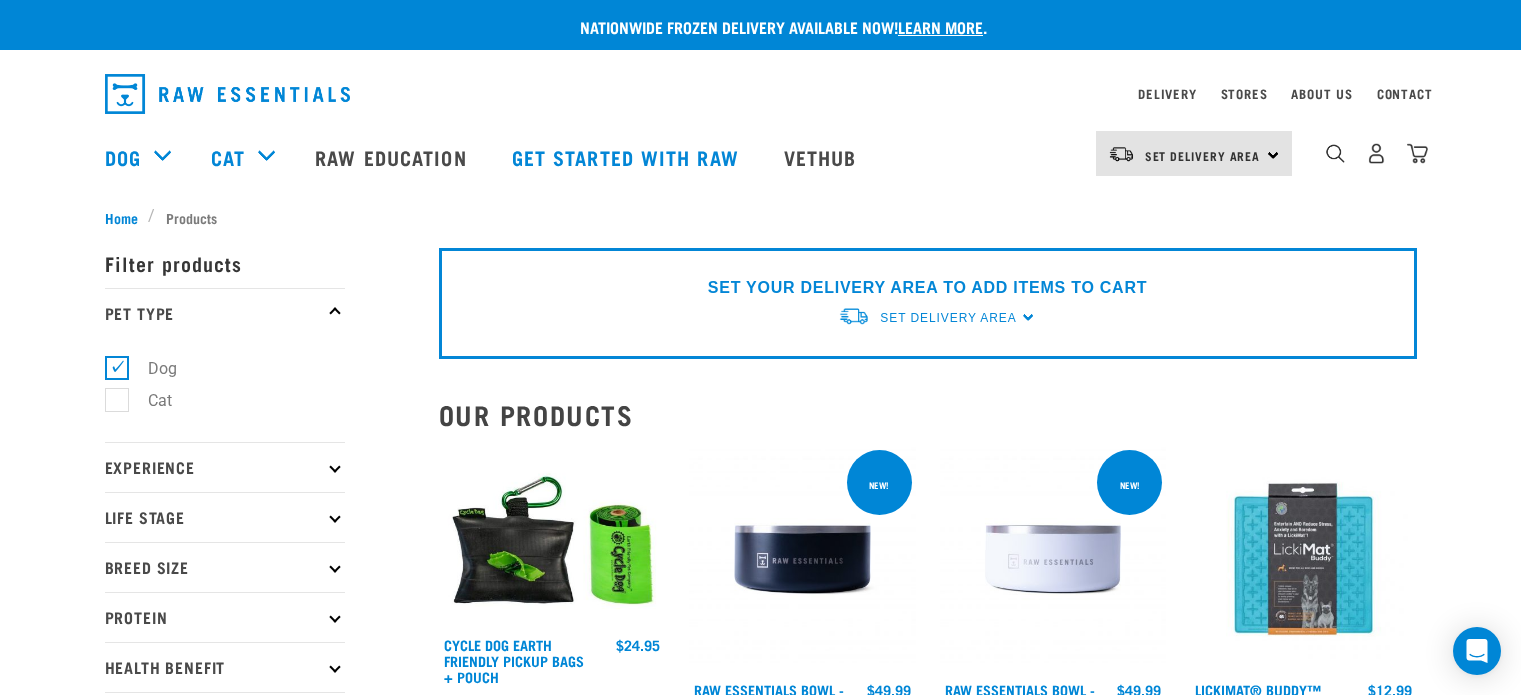 scroll, scrollTop: 0, scrollLeft: 0, axis: both 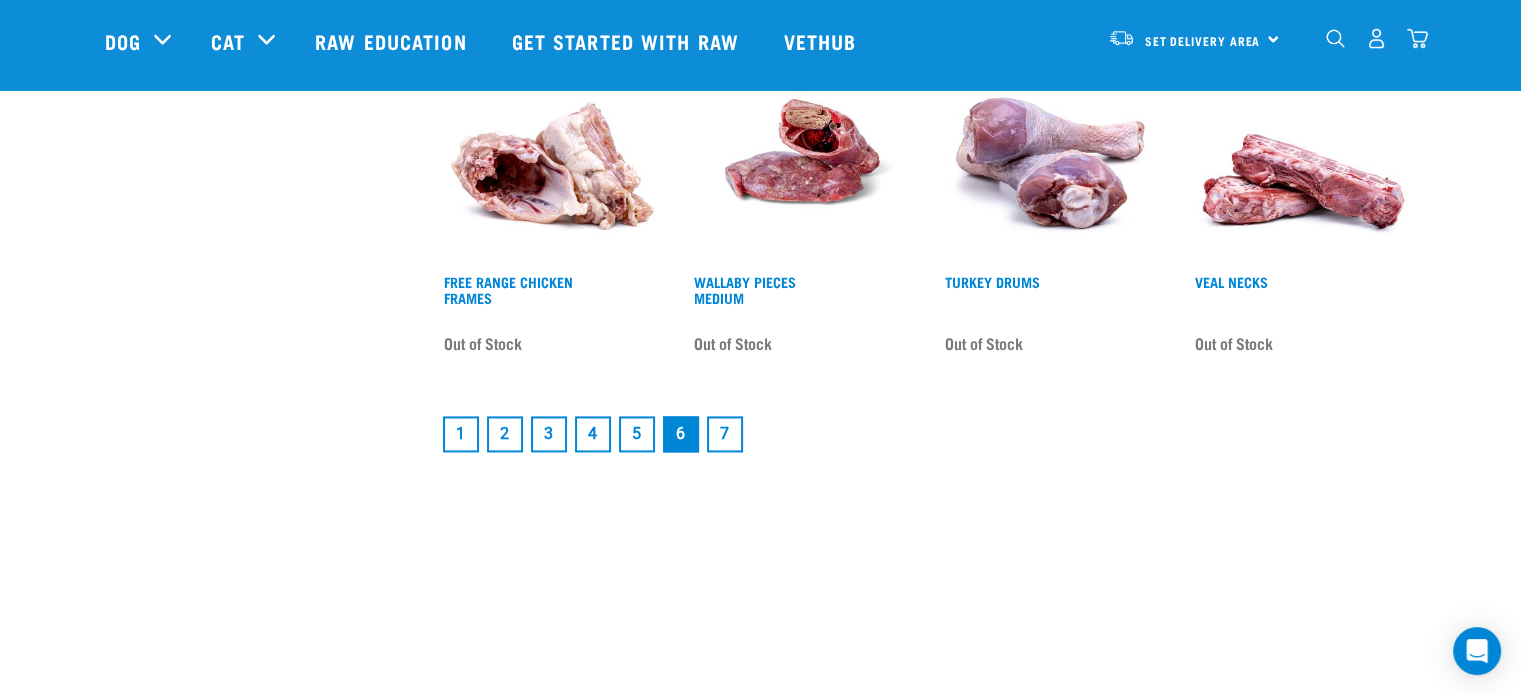 click on "7" at bounding box center (725, 434) 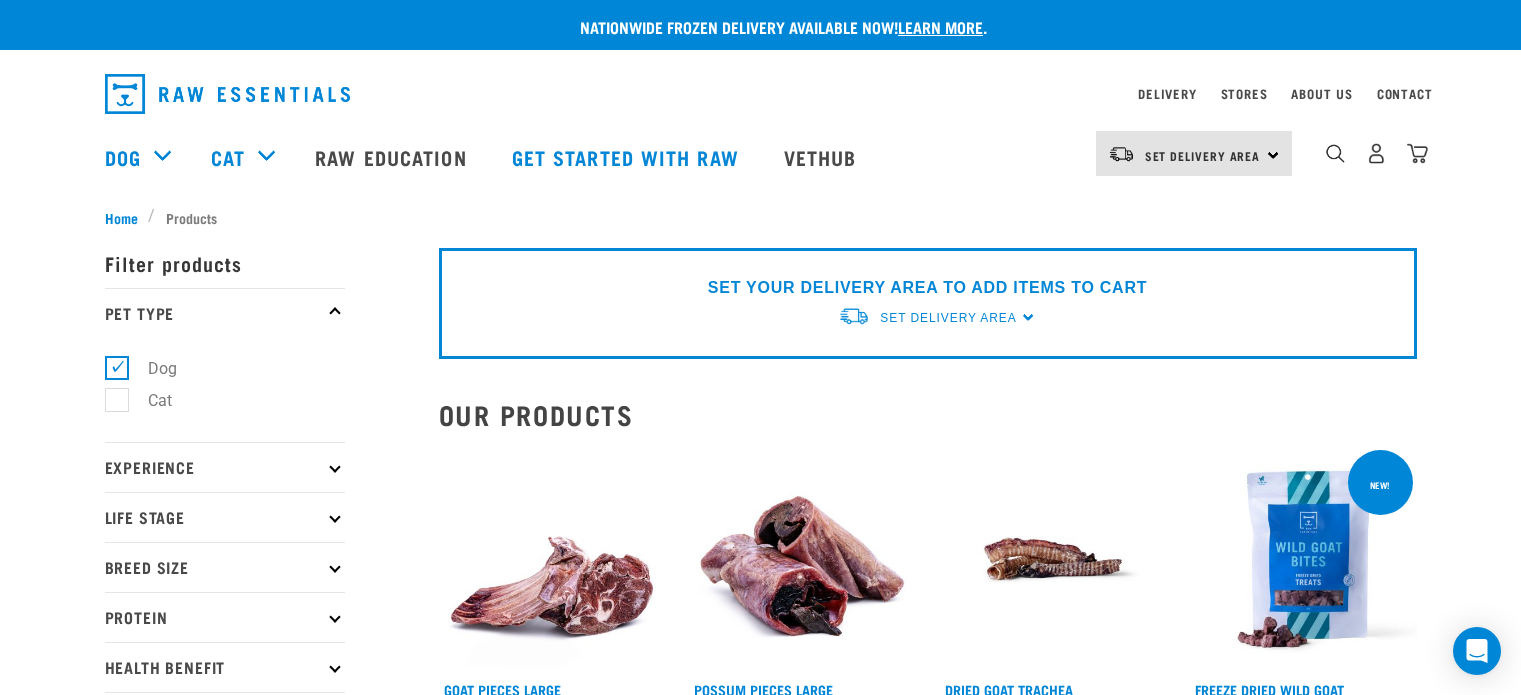 scroll, scrollTop: 0, scrollLeft: 0, axis: both 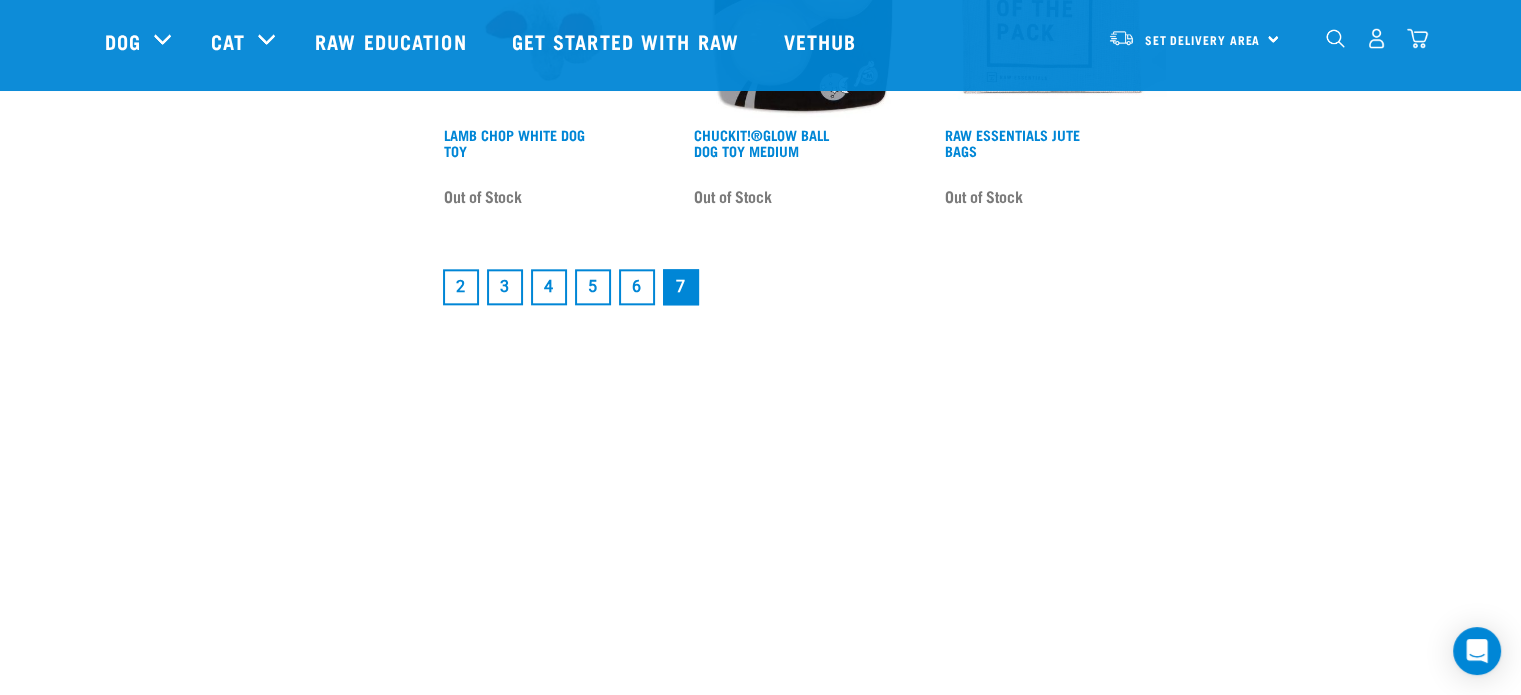 click on "5" at bounding box center [593, 287] 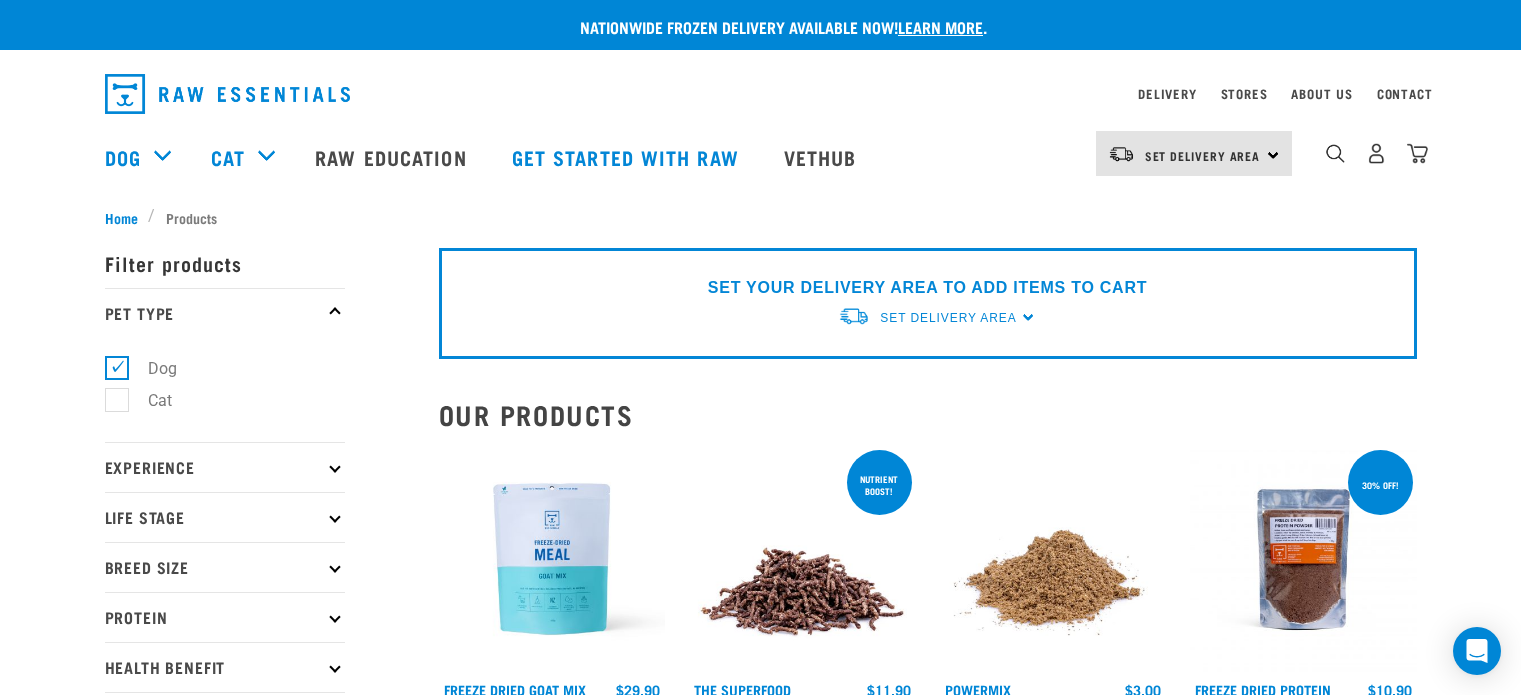 scroll, scrollTop: 0, scrollLeft: 0, axis: both 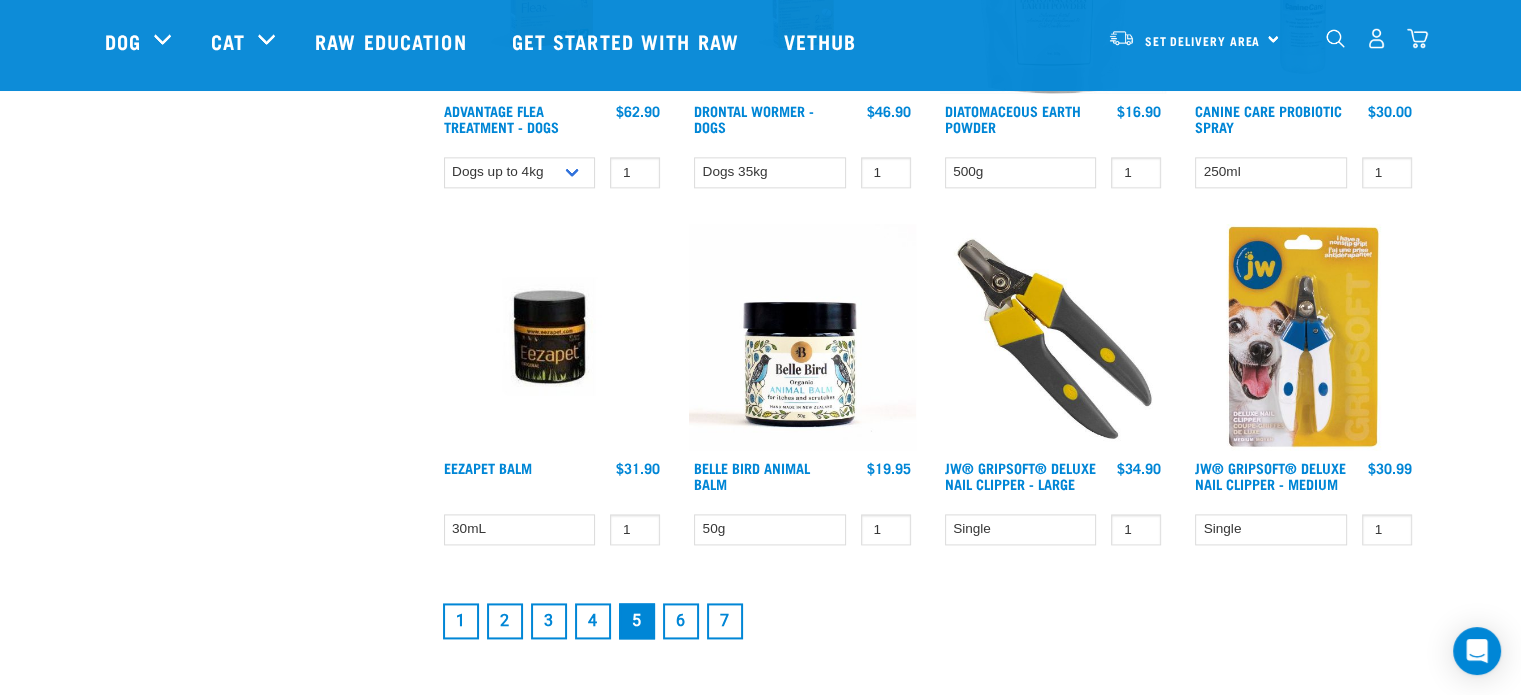 click on "4" at bounding box center (593, 621) 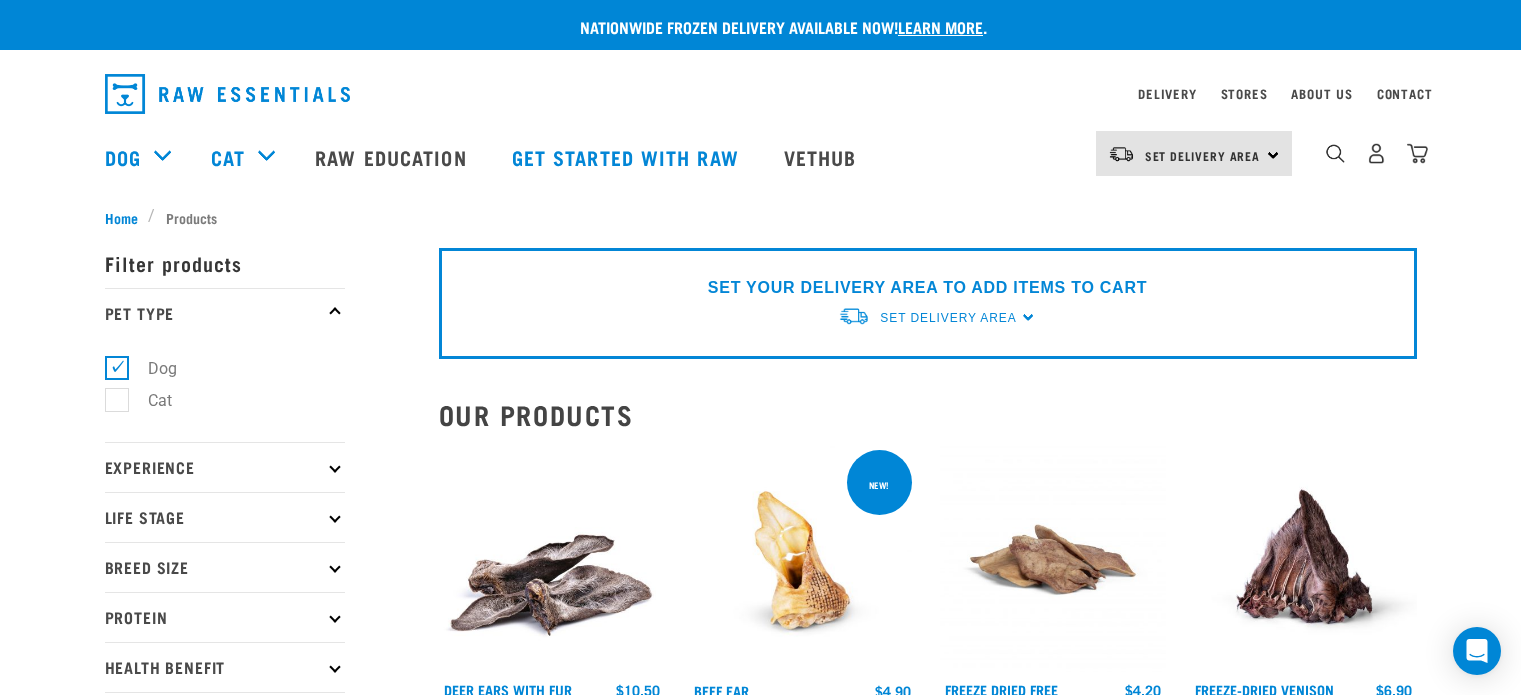 scroll, scrollTop: 0, scrollLeft: 0, axis: both 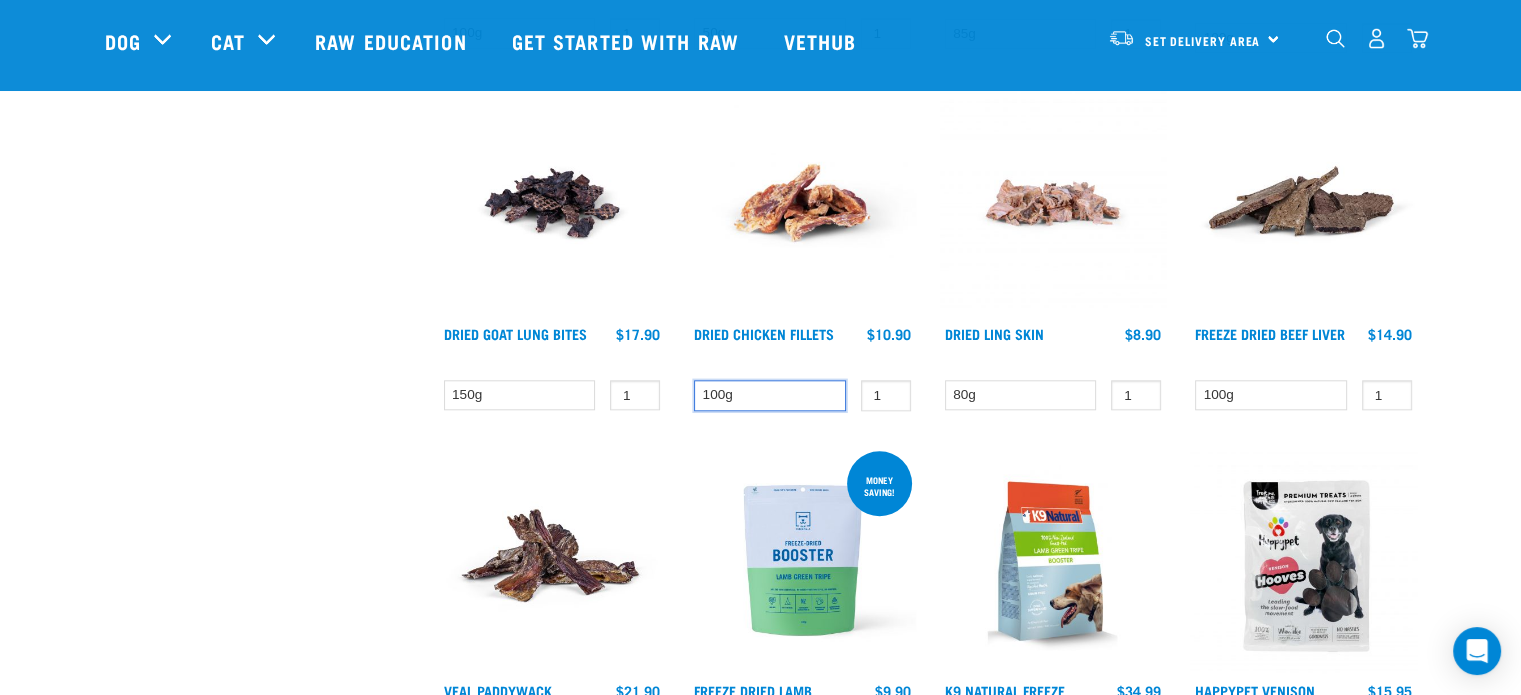 click on "100g" at bounding box center [770, 395] 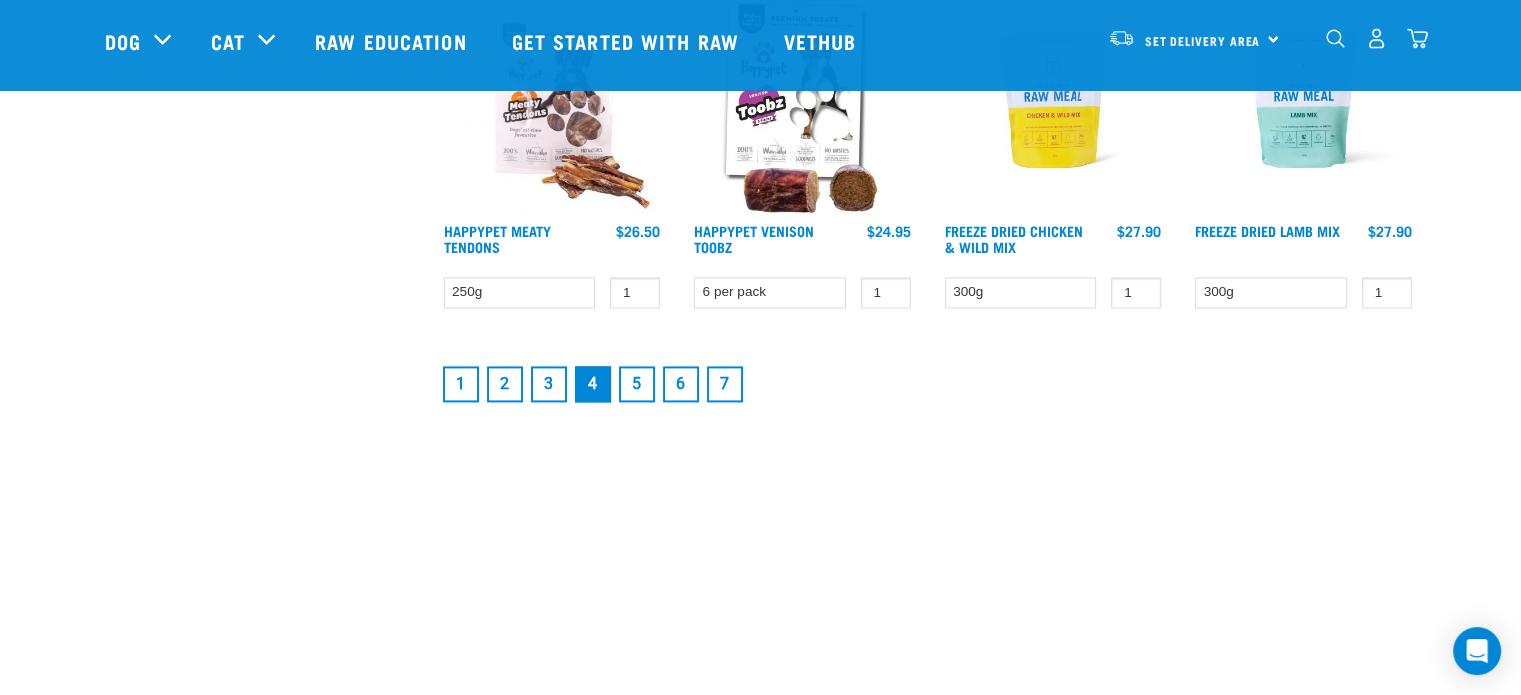 scroll, scrollTop: 2900, scrollLeft: 0, axis: vertical 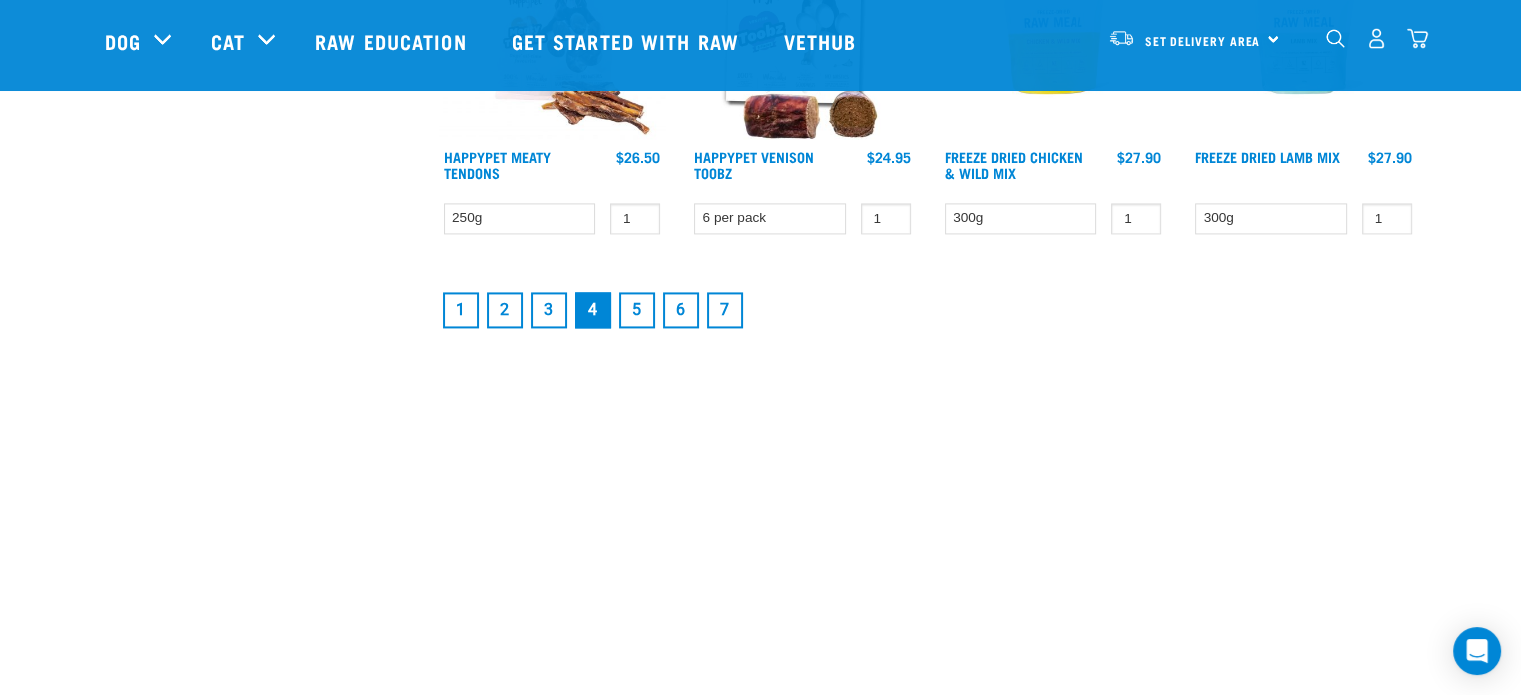 click on "3" at bounding box center [549, 310] 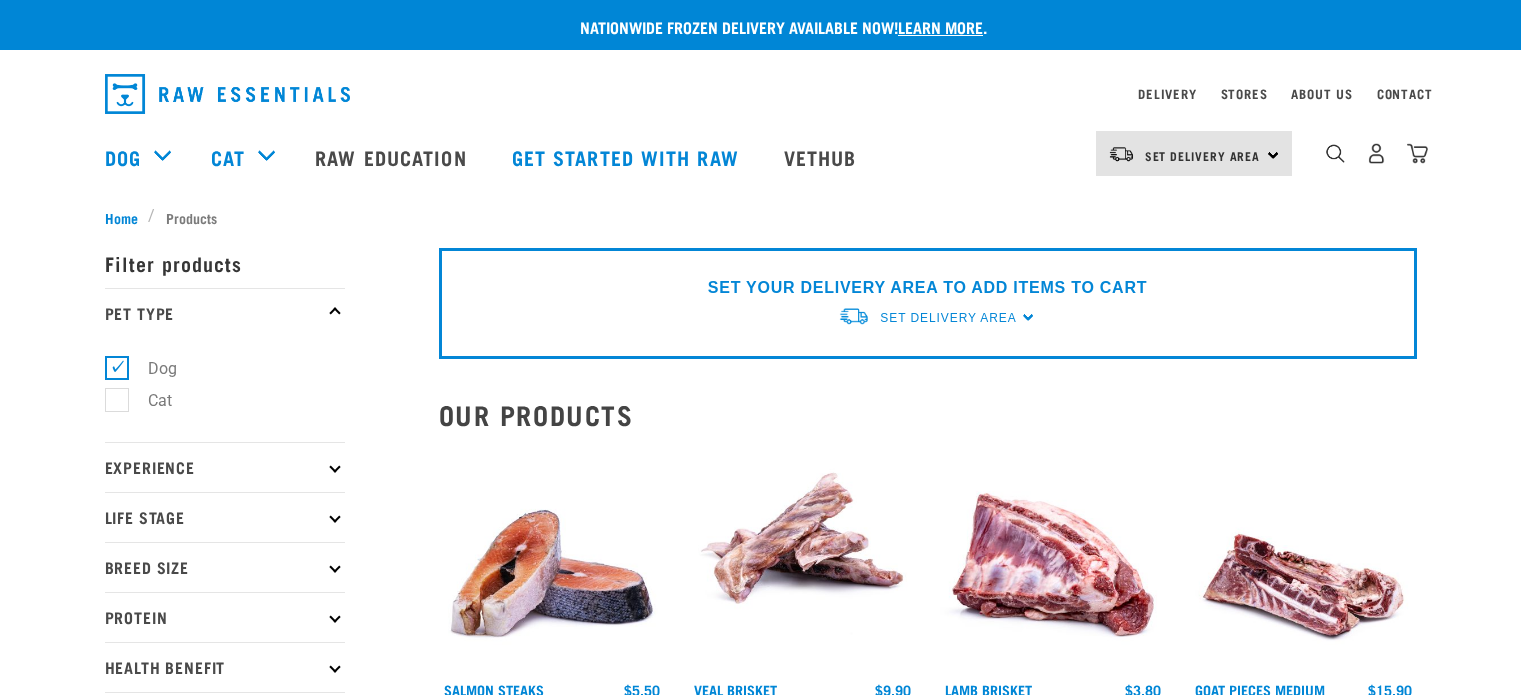 scroll, scrollTop: 0, scrollLeft: 0, axis: both 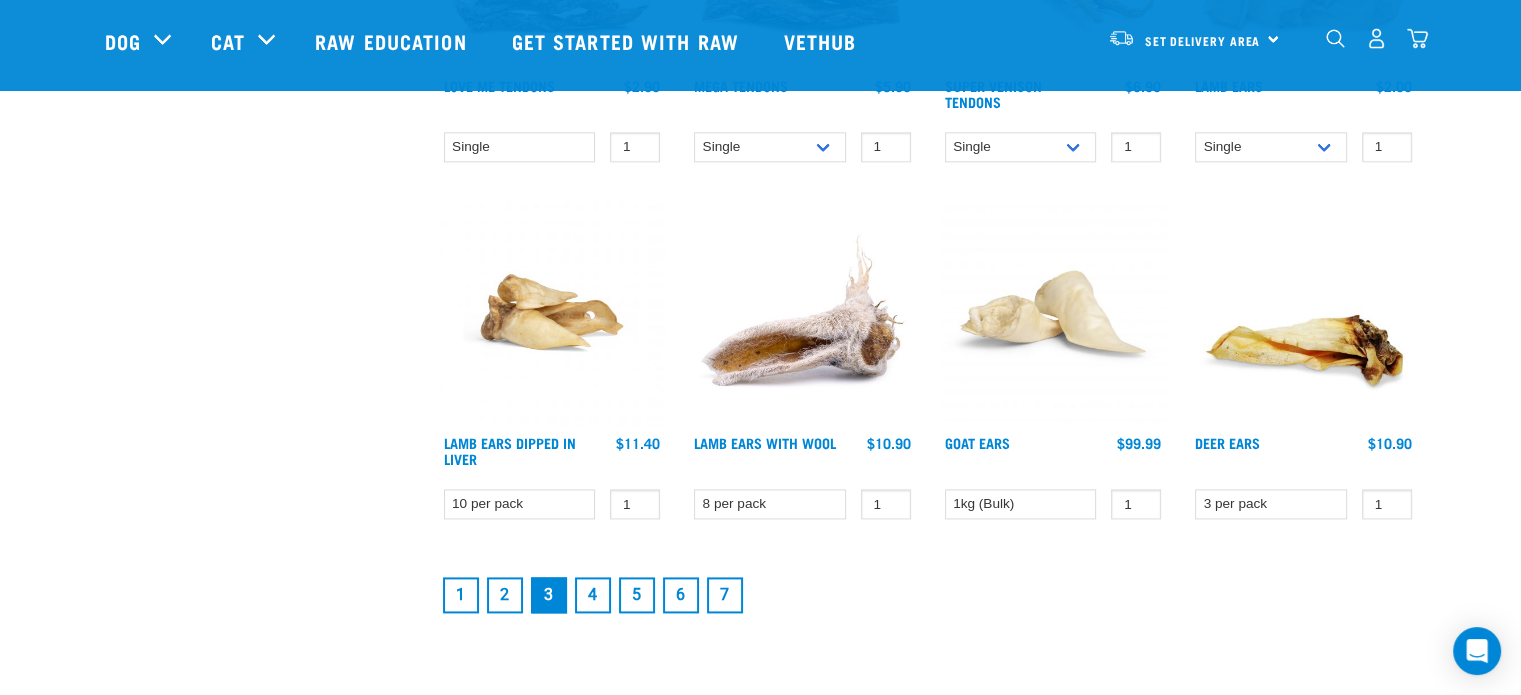 click on "2" at bounding box center (505, 595) 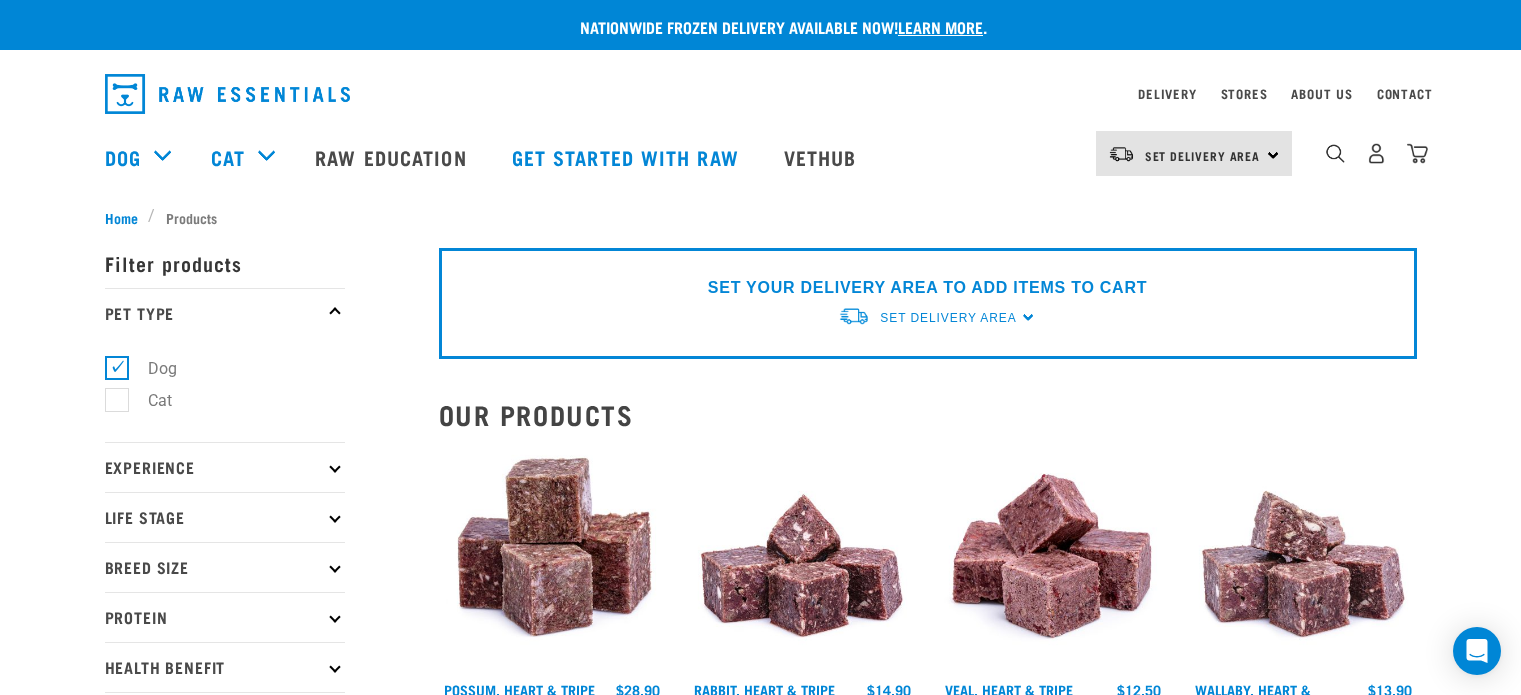 scroll, scrollTop: 0, scrollLeft: 0, axis: both 